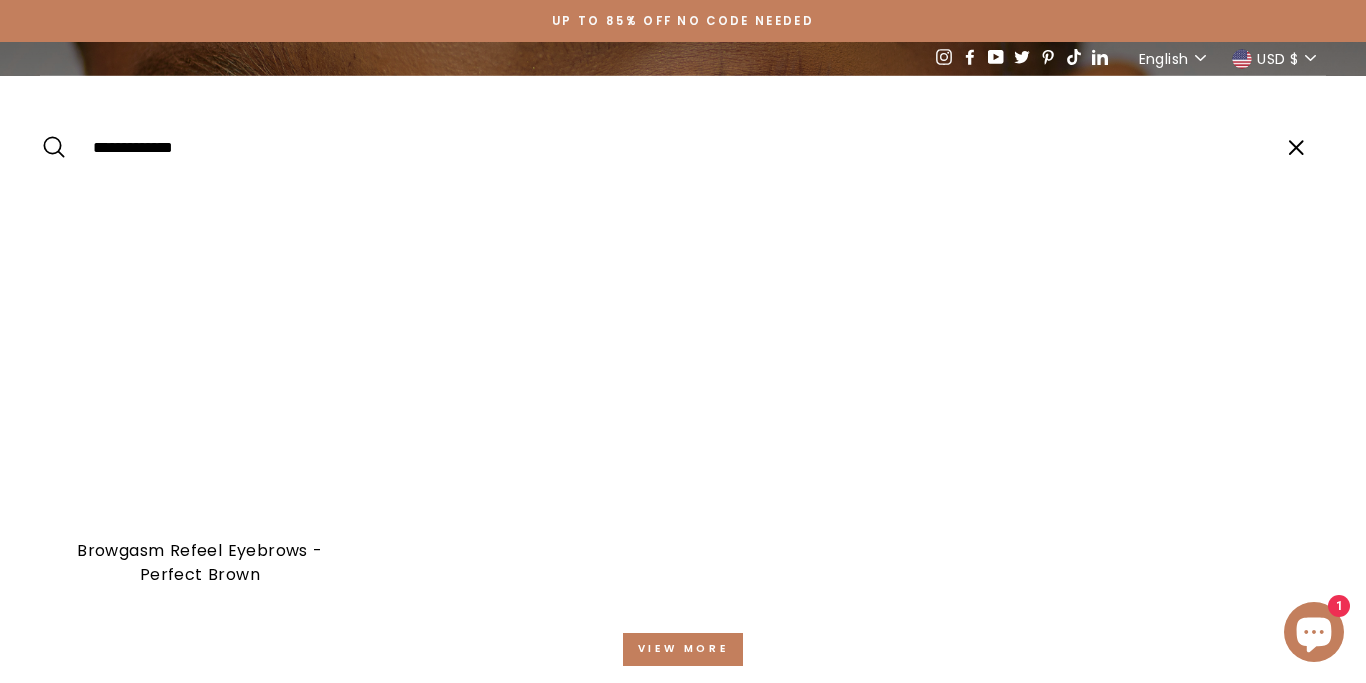 scroll, scrollTop: 0, scrollLeft: 0, axis: both 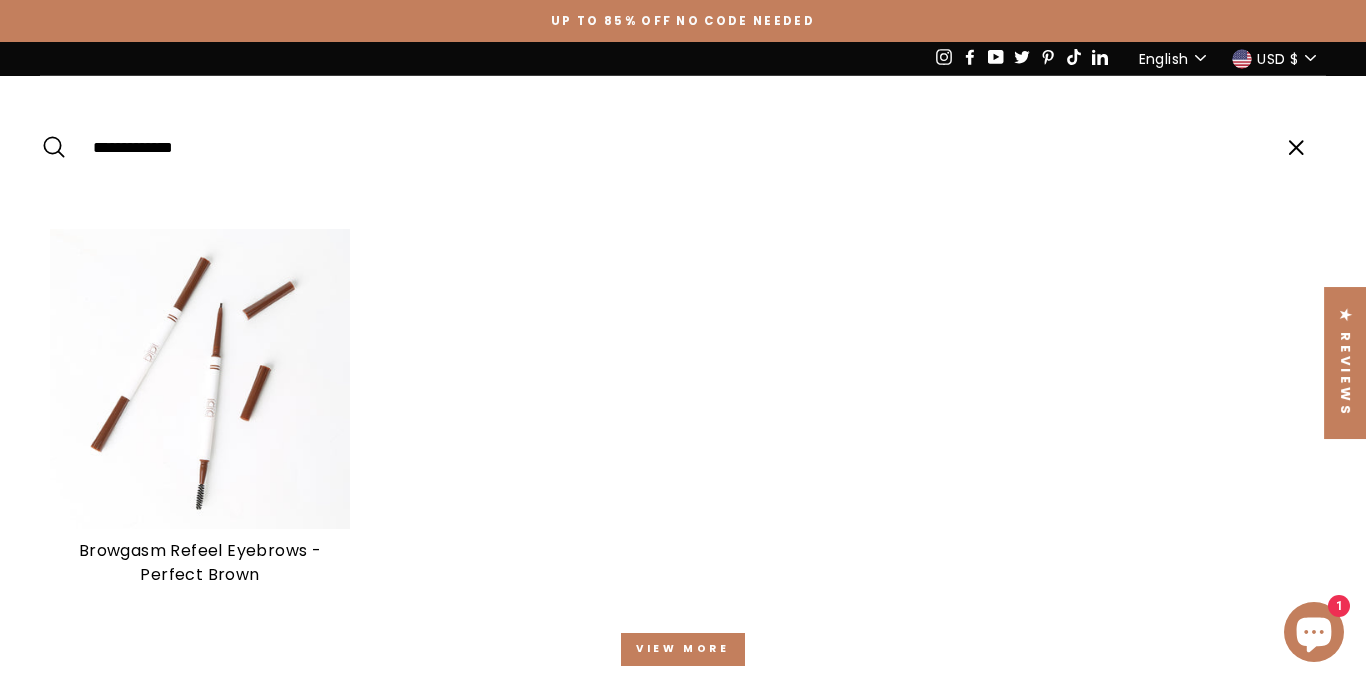 type on "**********" 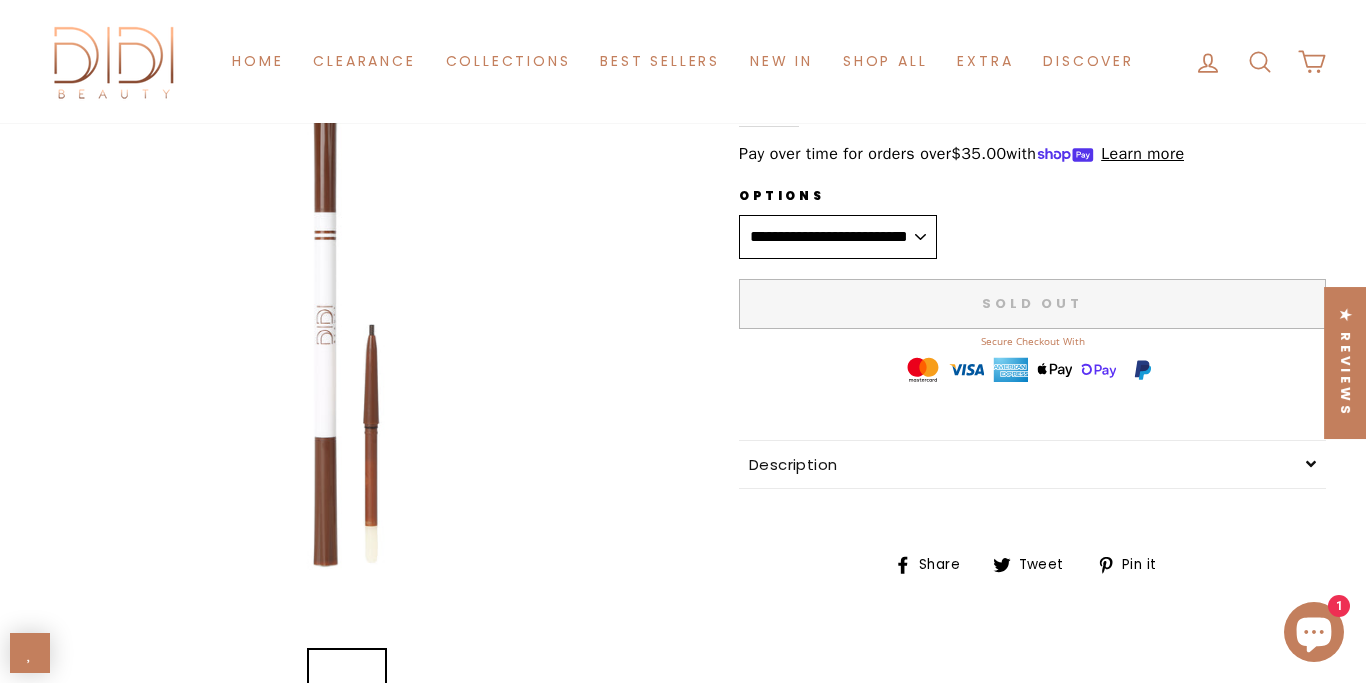 scroll, scrollTop: 285, scrollLeft: 0, axis: vertical 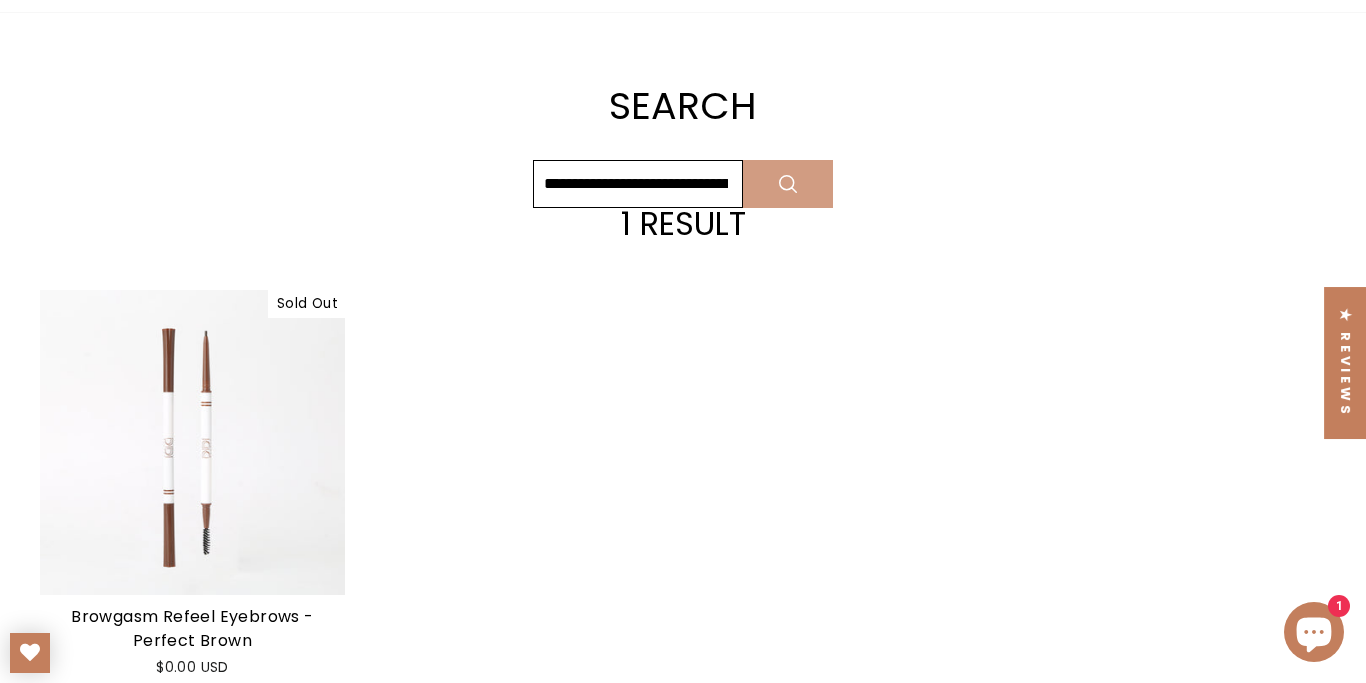click on "Search" at bounding box center [788, 184] 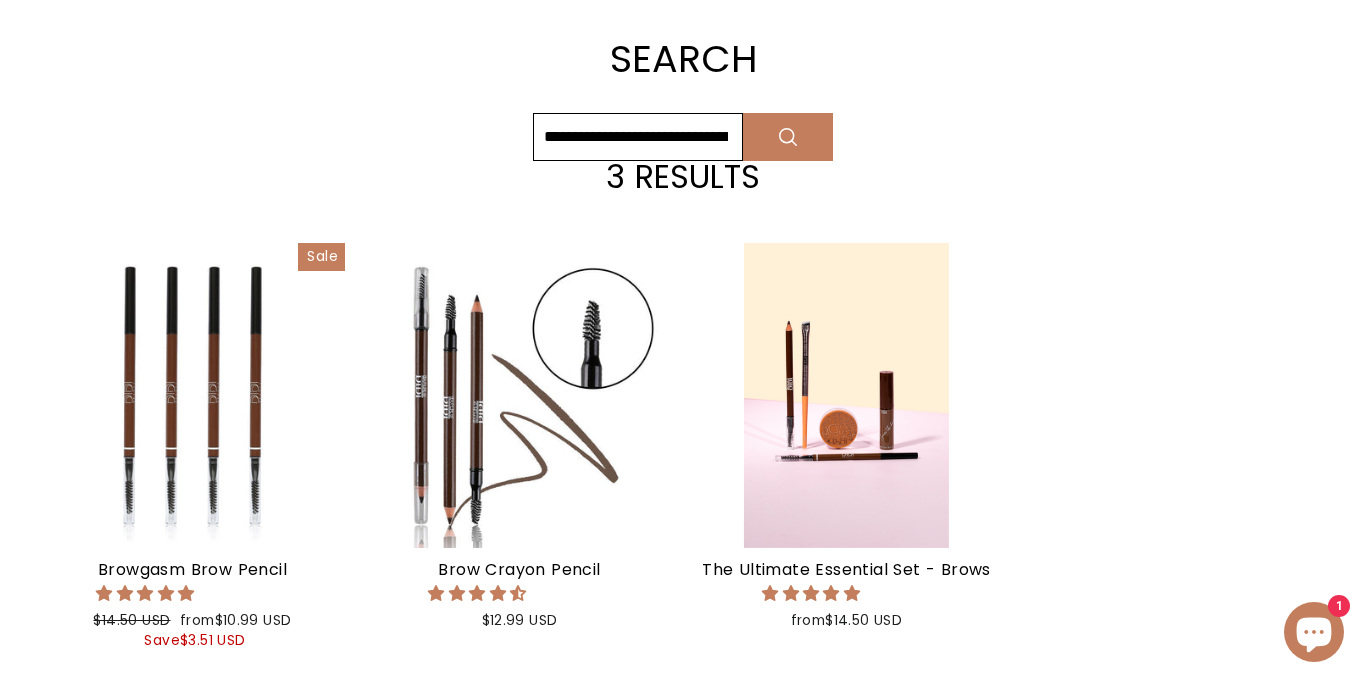 scroll, scrollTop: 253, scrollLeft: 0, axis: vertical 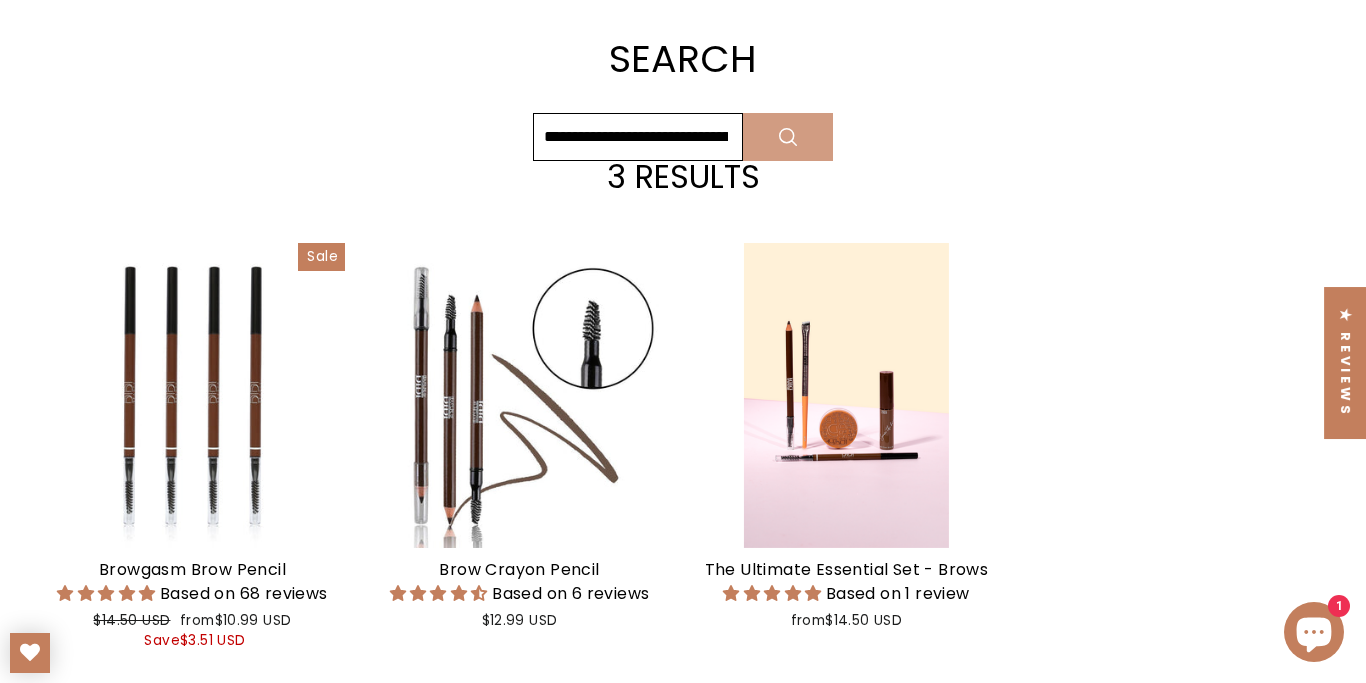 click on "Search" at bounding box center (788, 137) 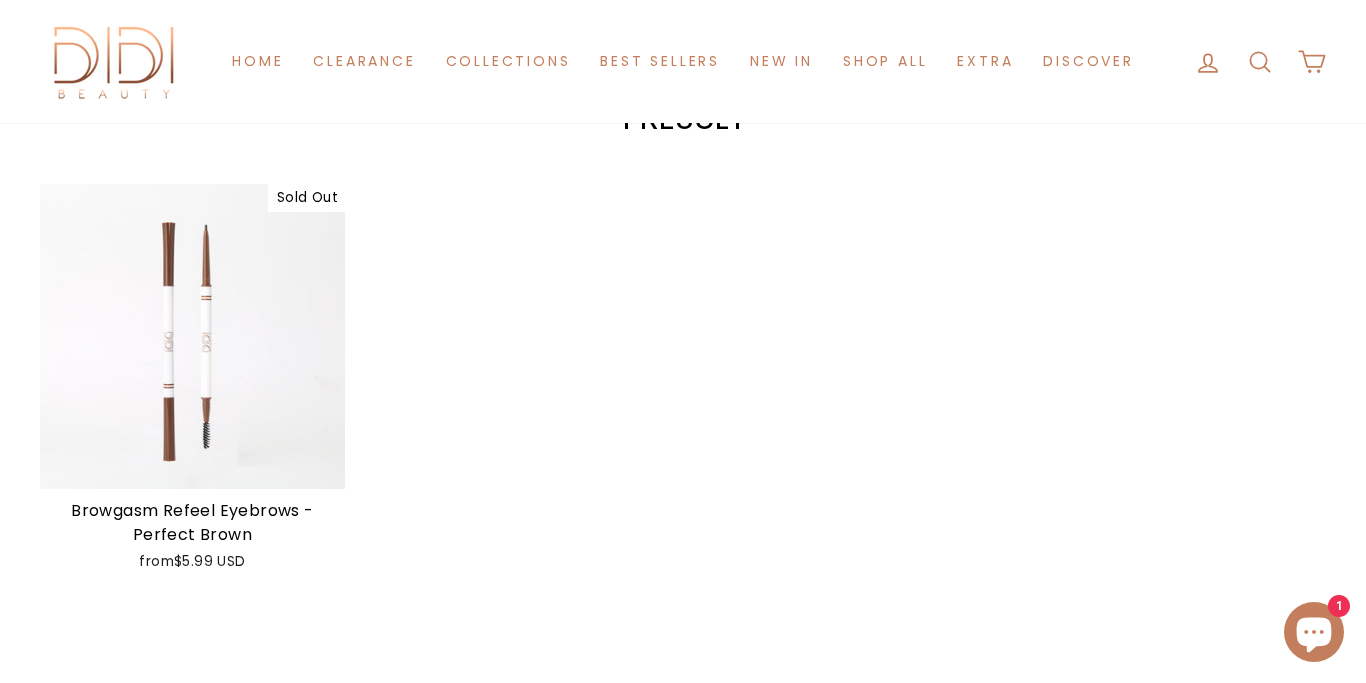 scroll, scrollTop: 312, scrollLeft: 0, axis: vertical 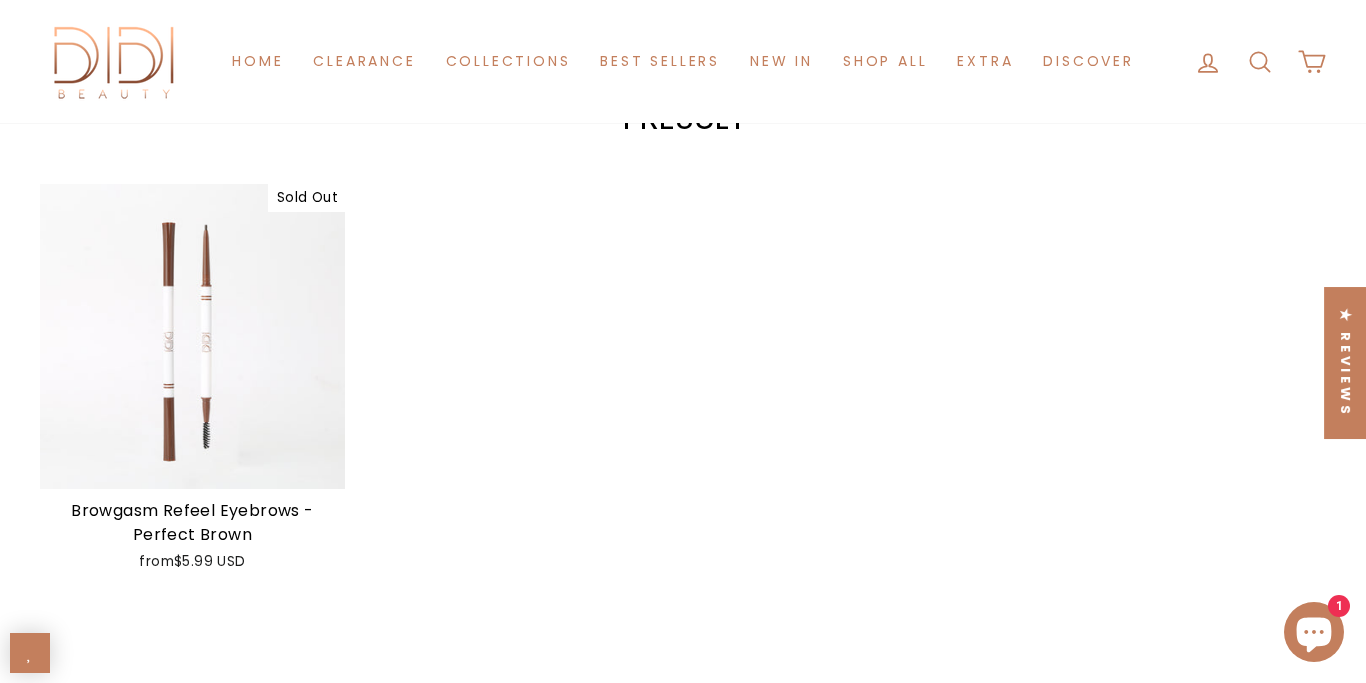 click at bounding box center [192, 336] 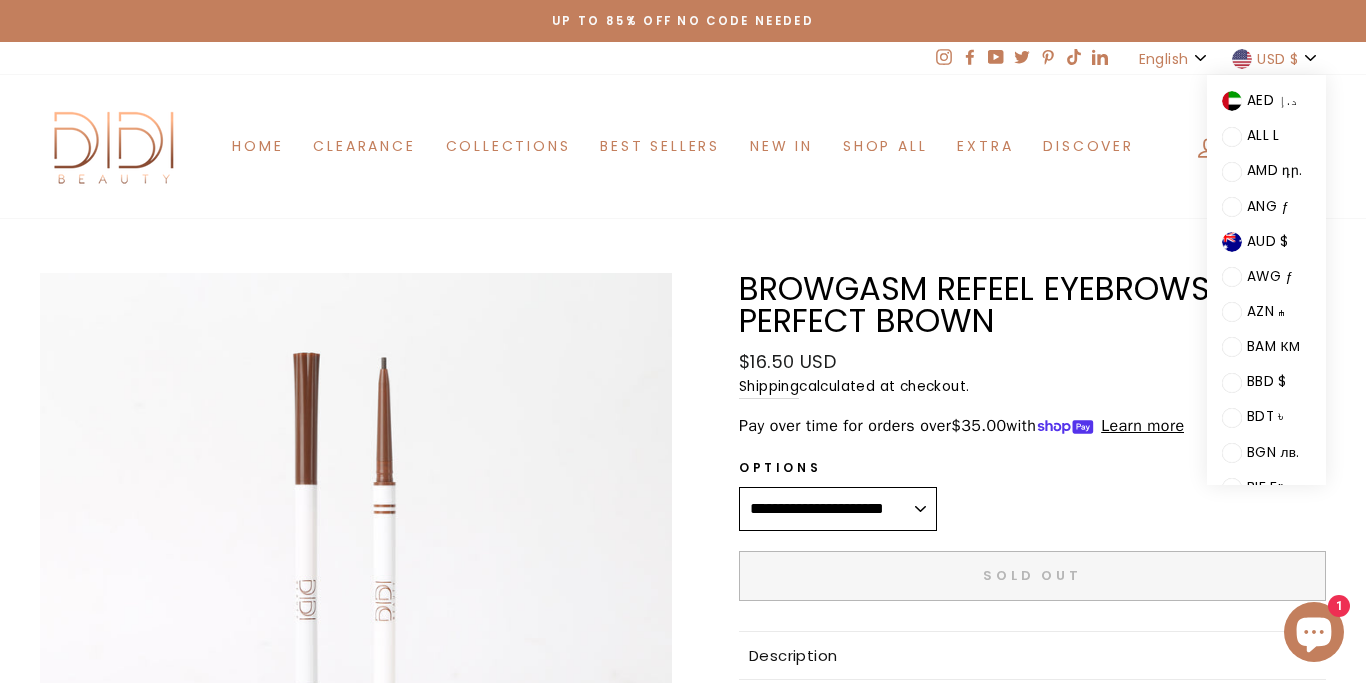 scroll, scrollTop: 0, scrollLeft: 0, axis: both 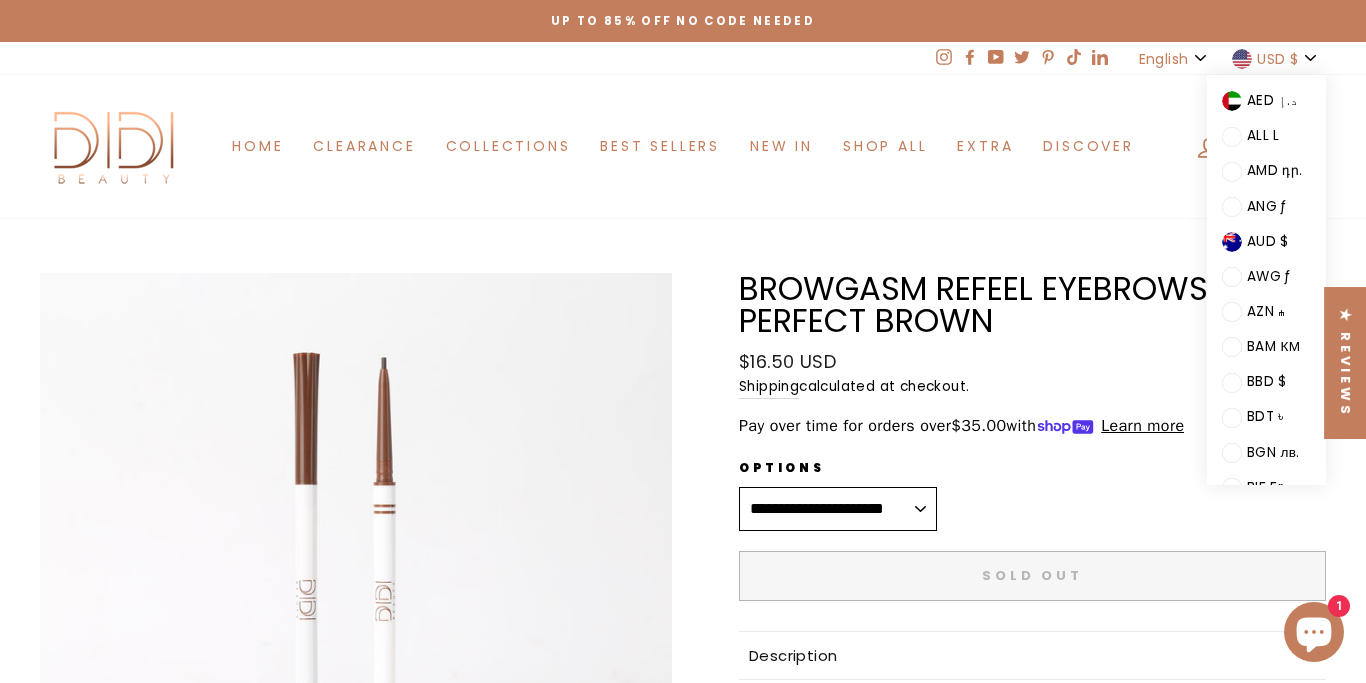 click on "Browgasm Refeel Eyebrows - Perfect Brown" at bounding box center [1032, 305] 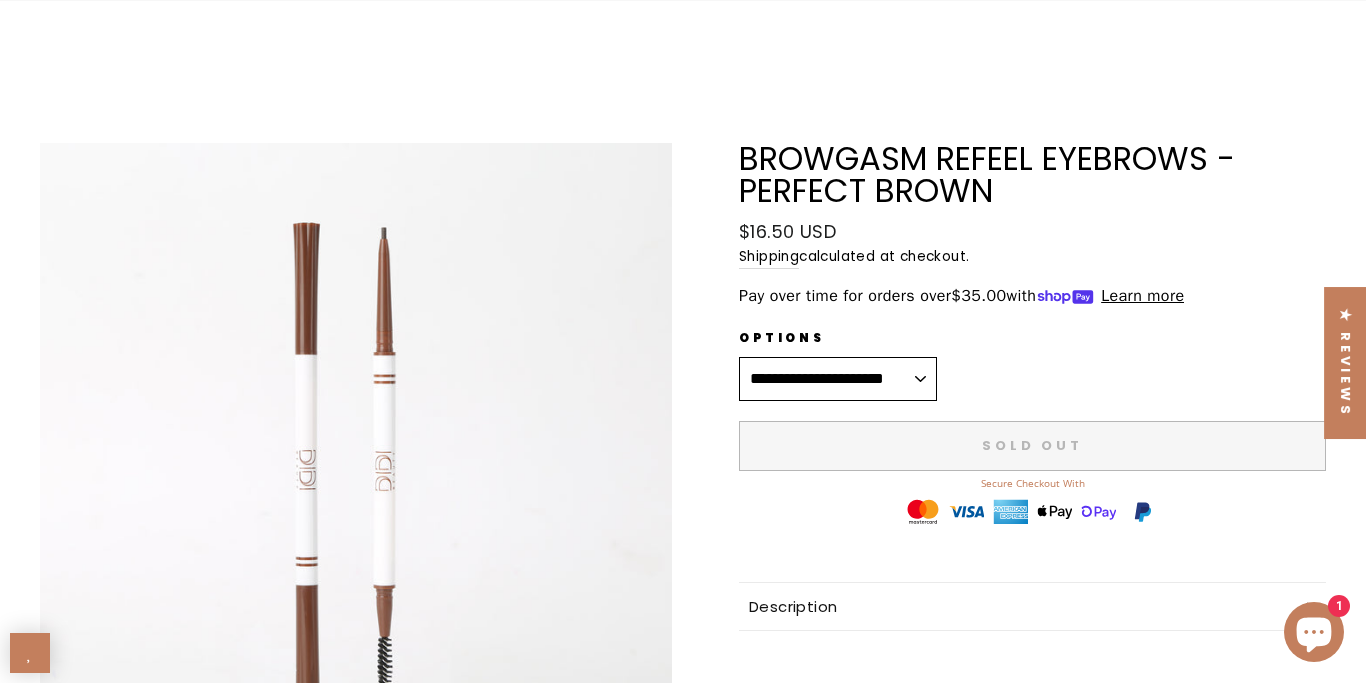 scroll, scrollTop: 174, scrollLeft: 0, axis: vertical 